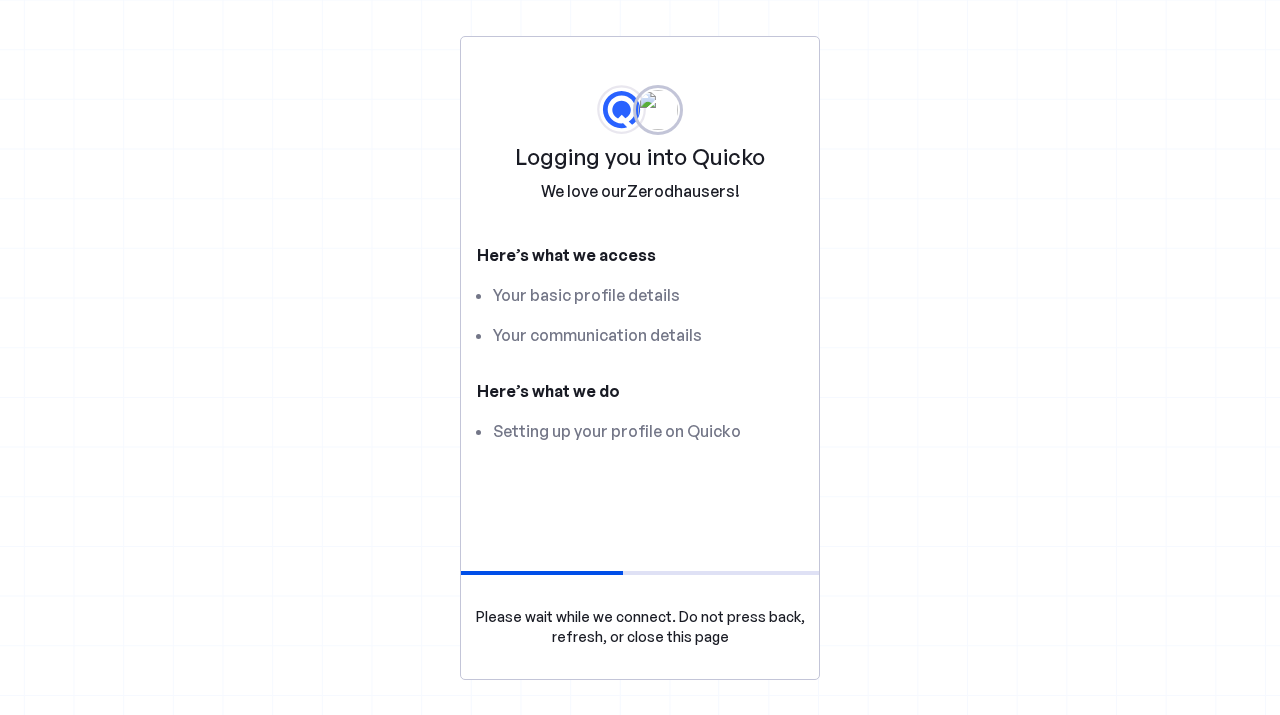 scroll, scrollTop: 0, scrollLeft: 0, axis: both 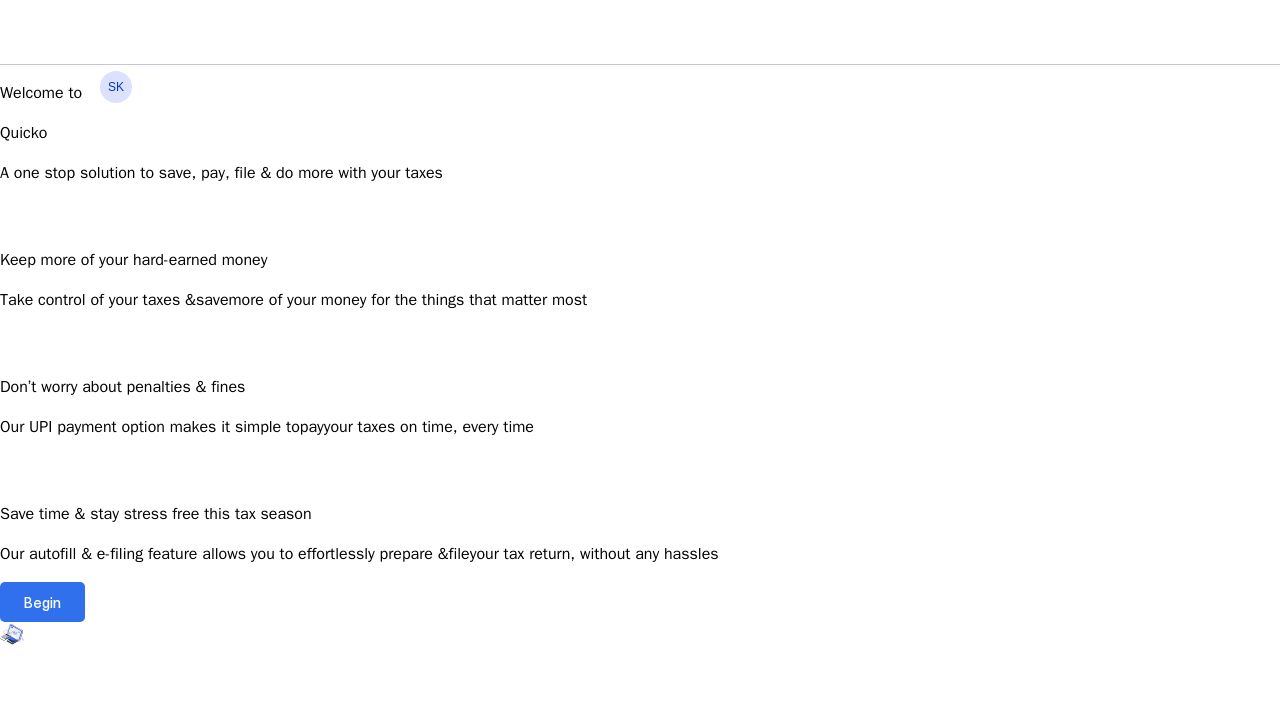 click on "Begin" at bounding box center (42, 602) 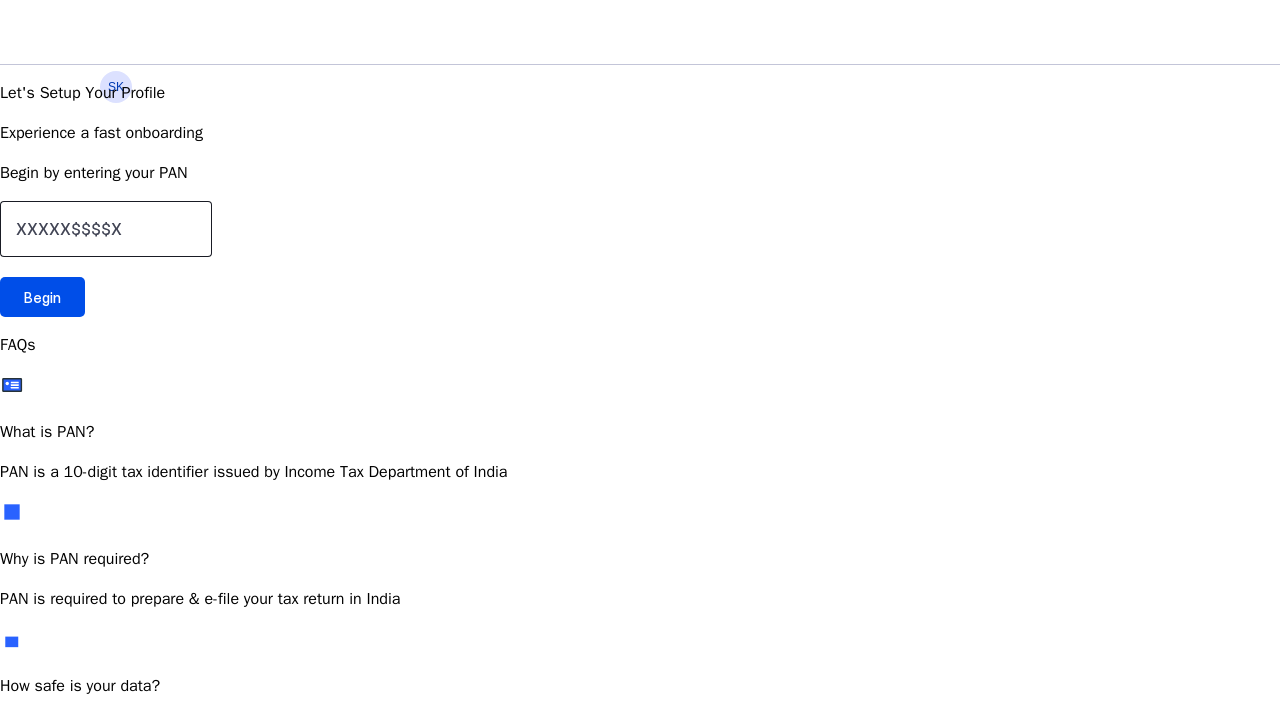 click at bounding box center (106, 229) 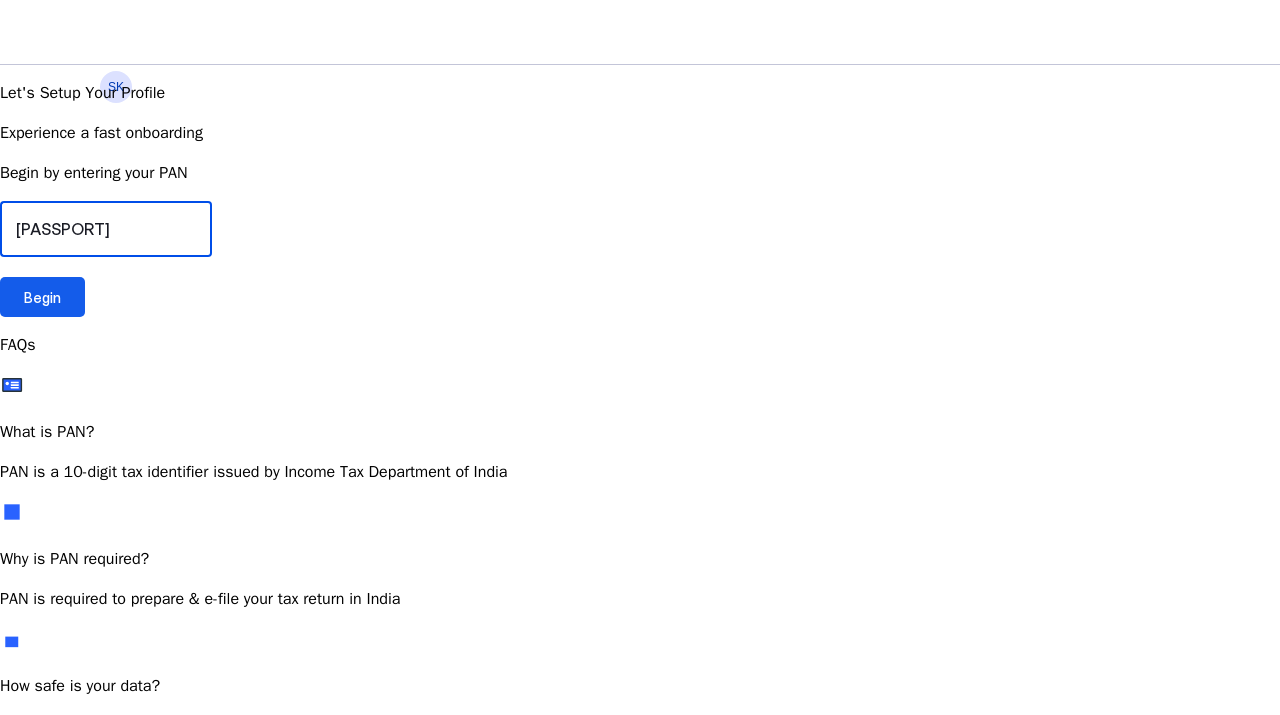type on "[PASSPORT]" 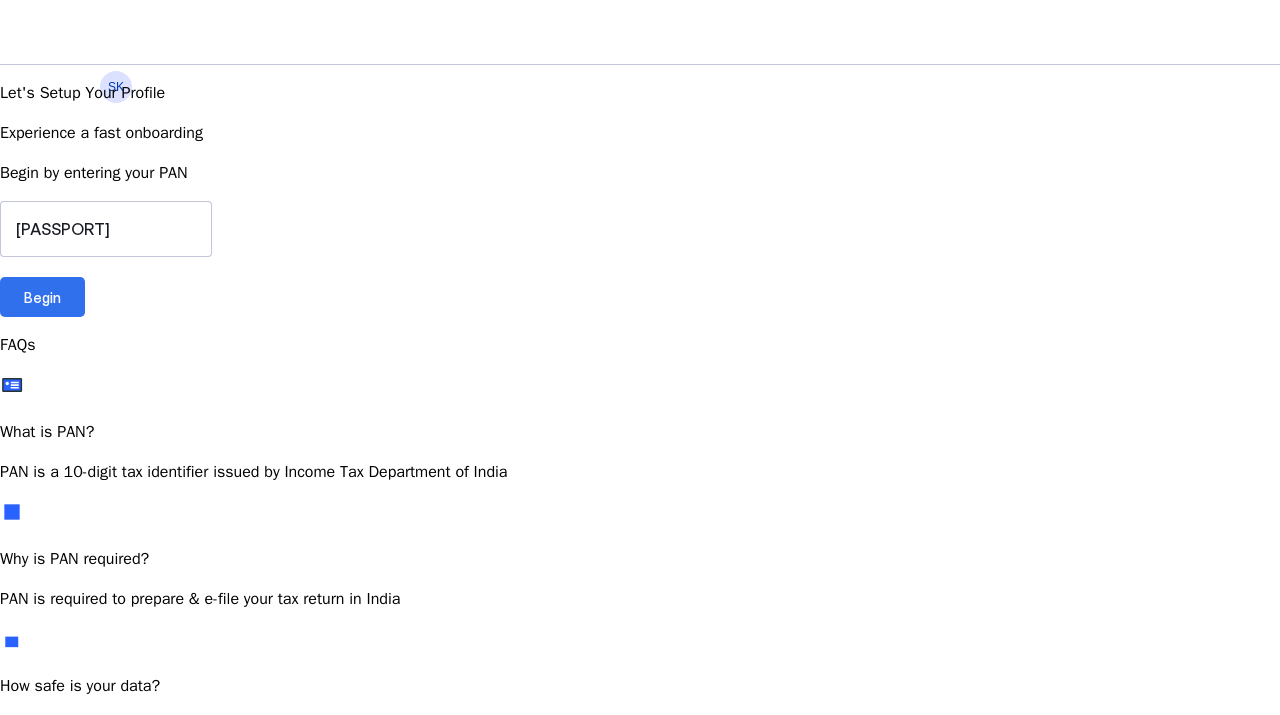 click at bounding box center (42, 297) 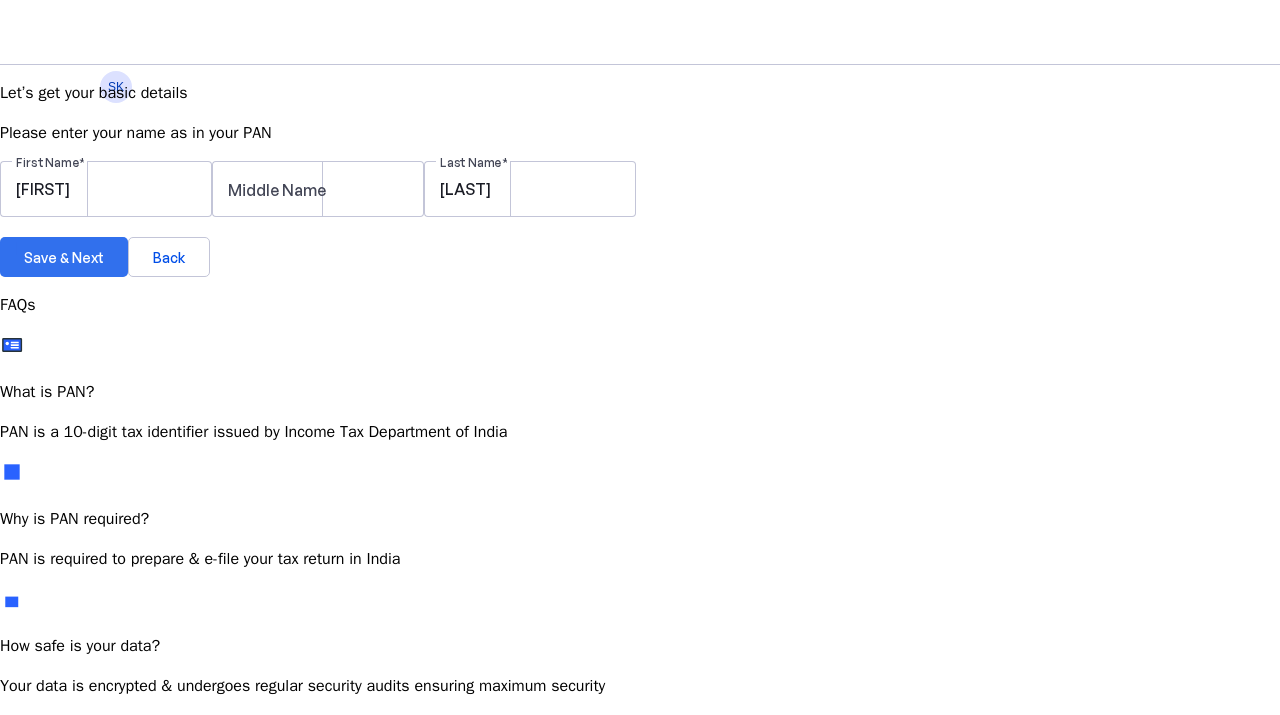 click on "Save & Next" at bounding box center [64, 257] 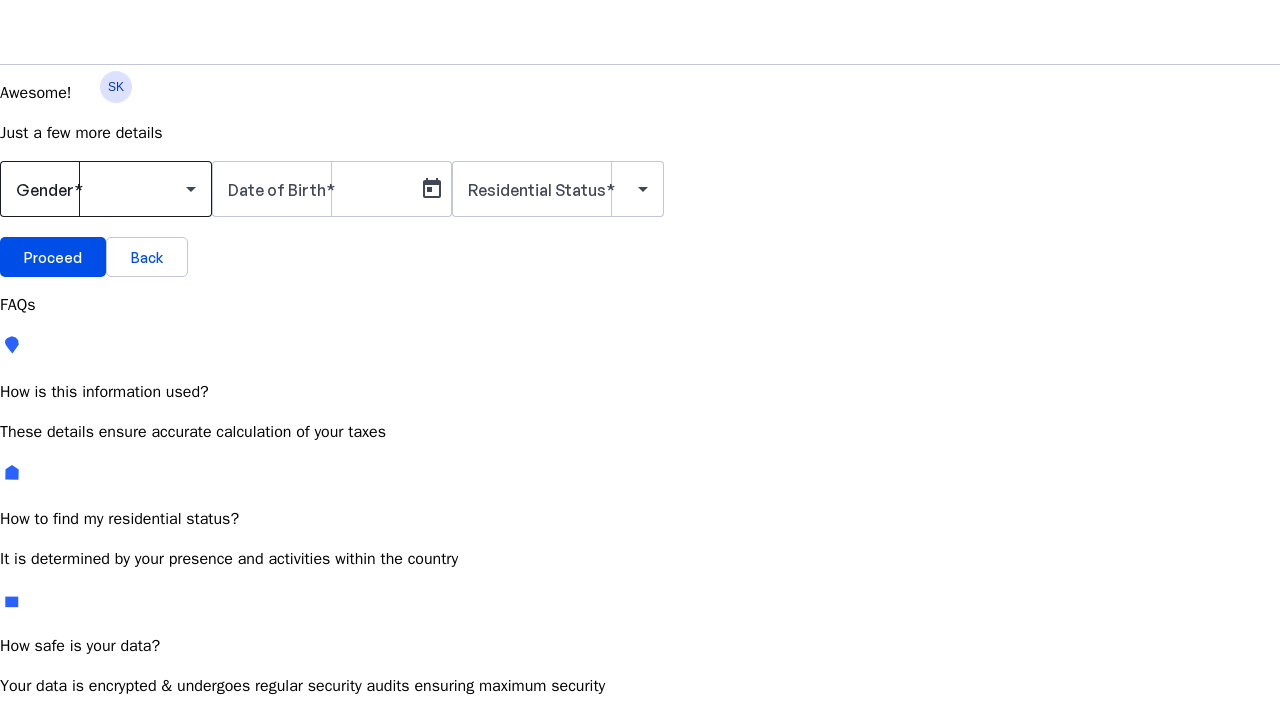 click at bounding box center (191, 189) 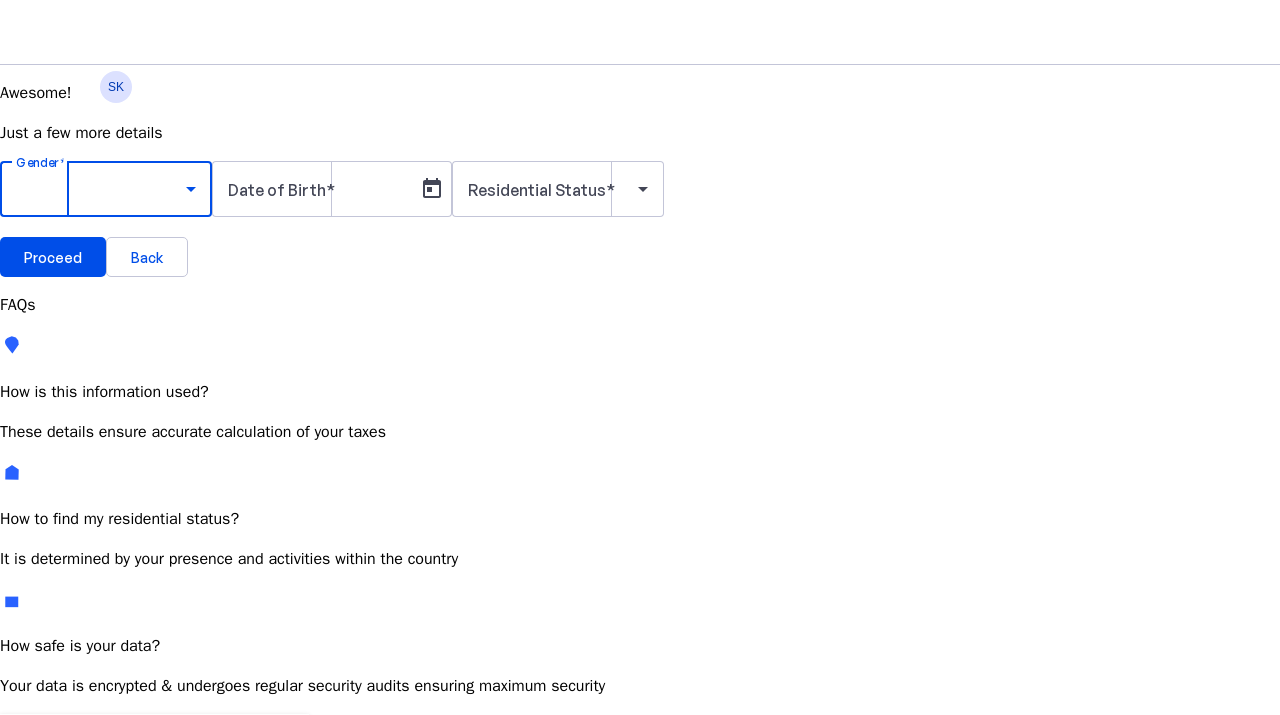 click on "Female" at bounding box center (154, 795) 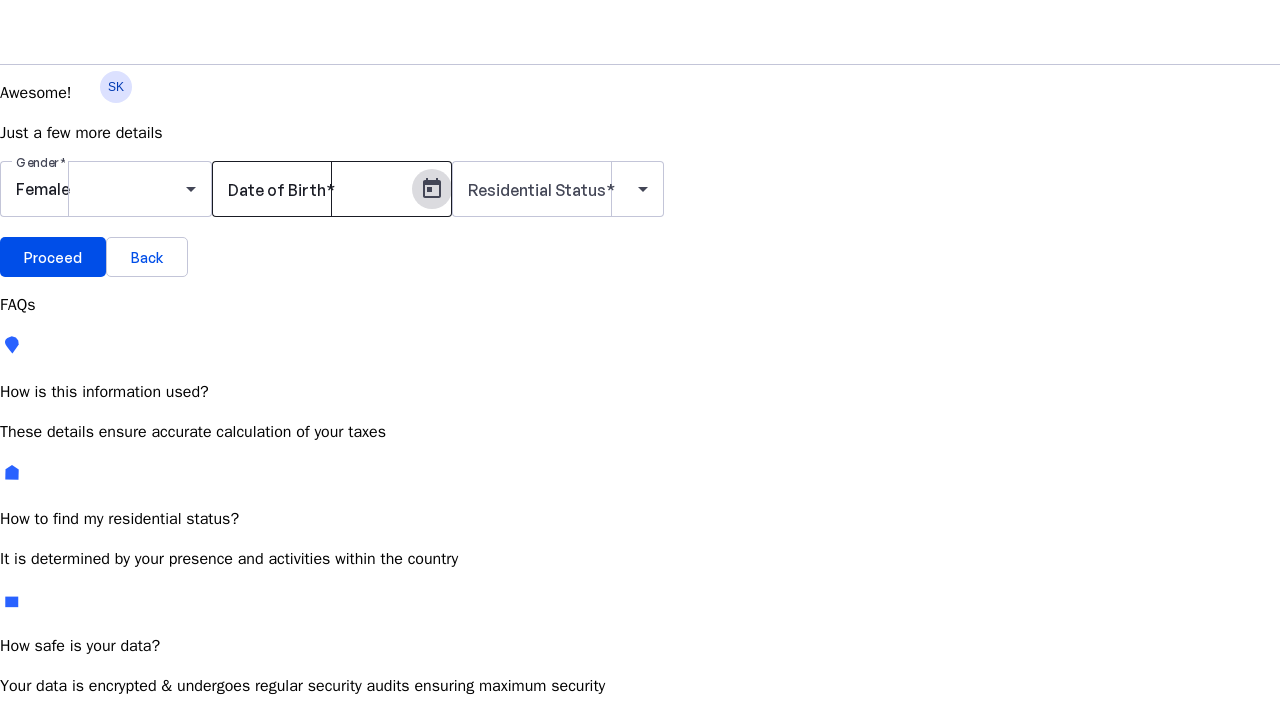 click at bounding box center (432, 189) 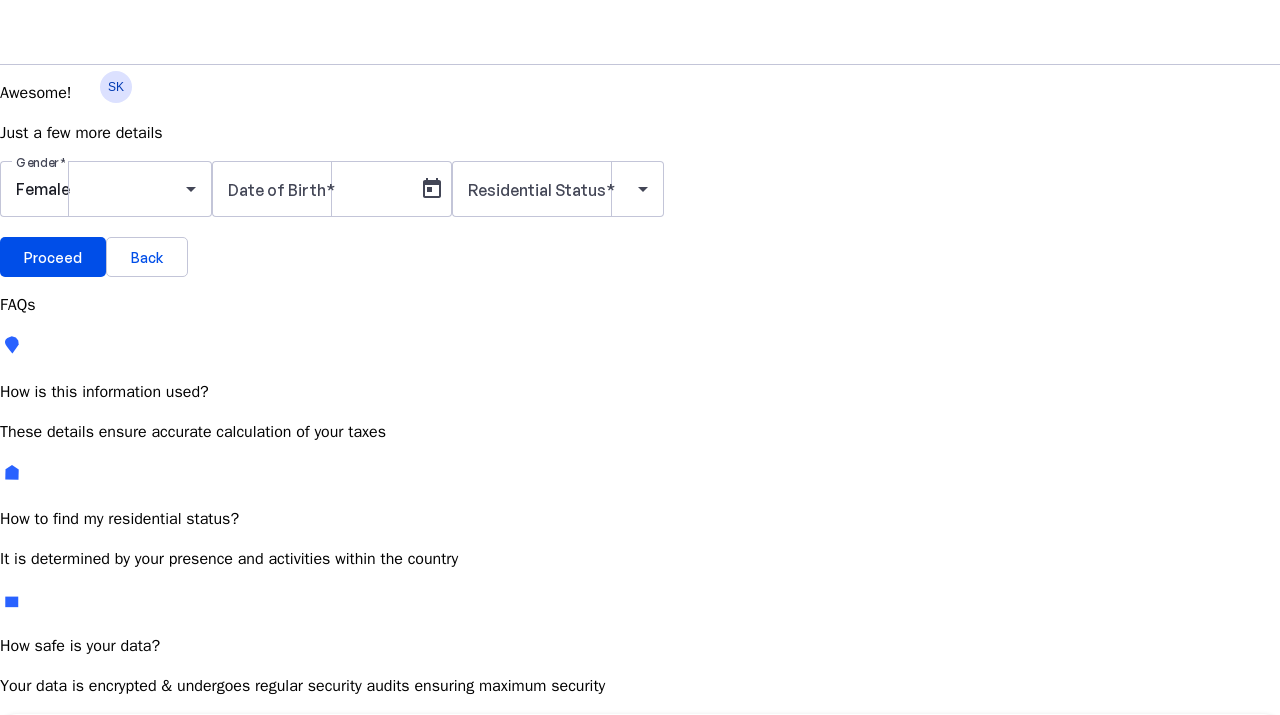 click at bounding box center [157, 757] 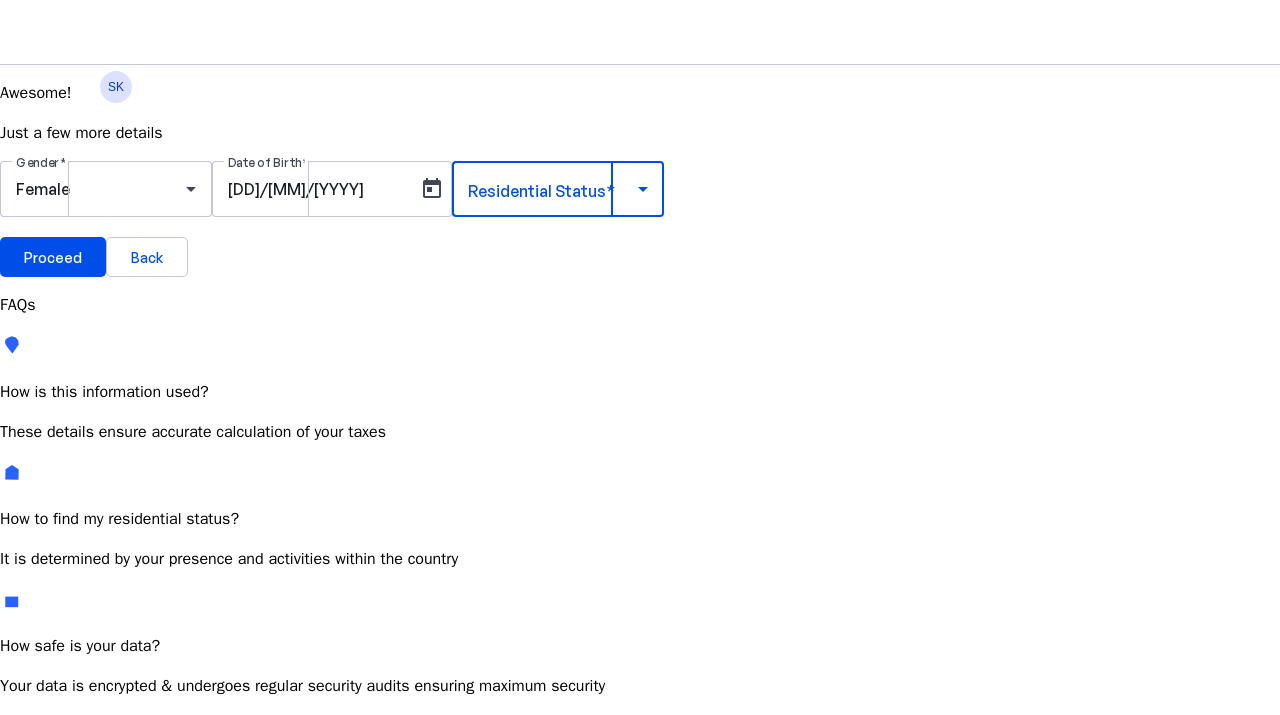 click at bounding box center [643, 189] 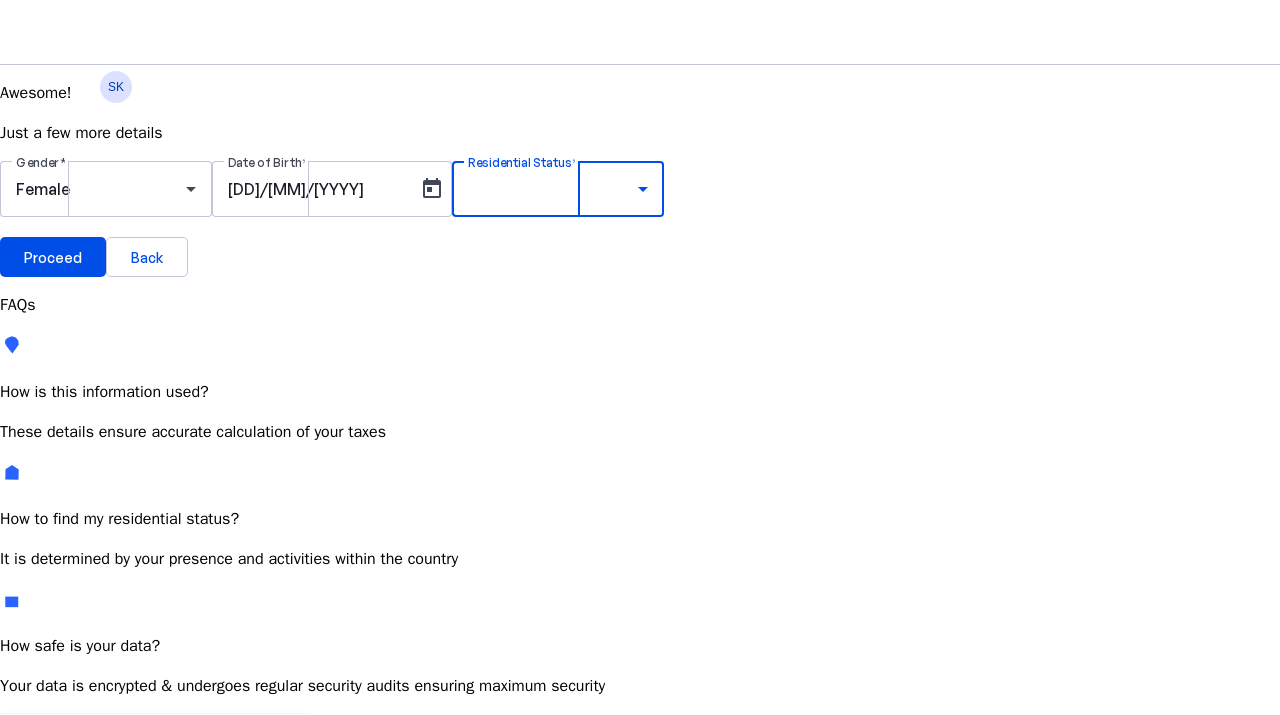 click on "Most Common" at bounding box center (72, 784) 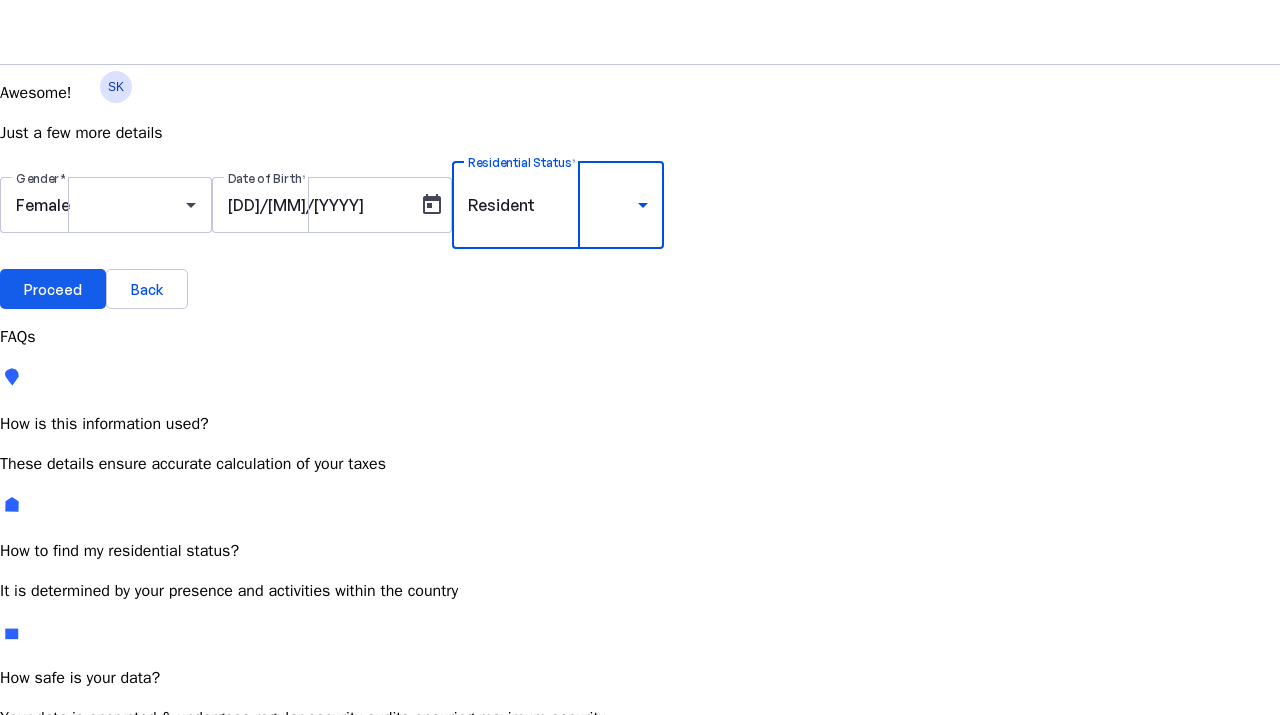 click on "Proceed" at bounding box center [53, 289] 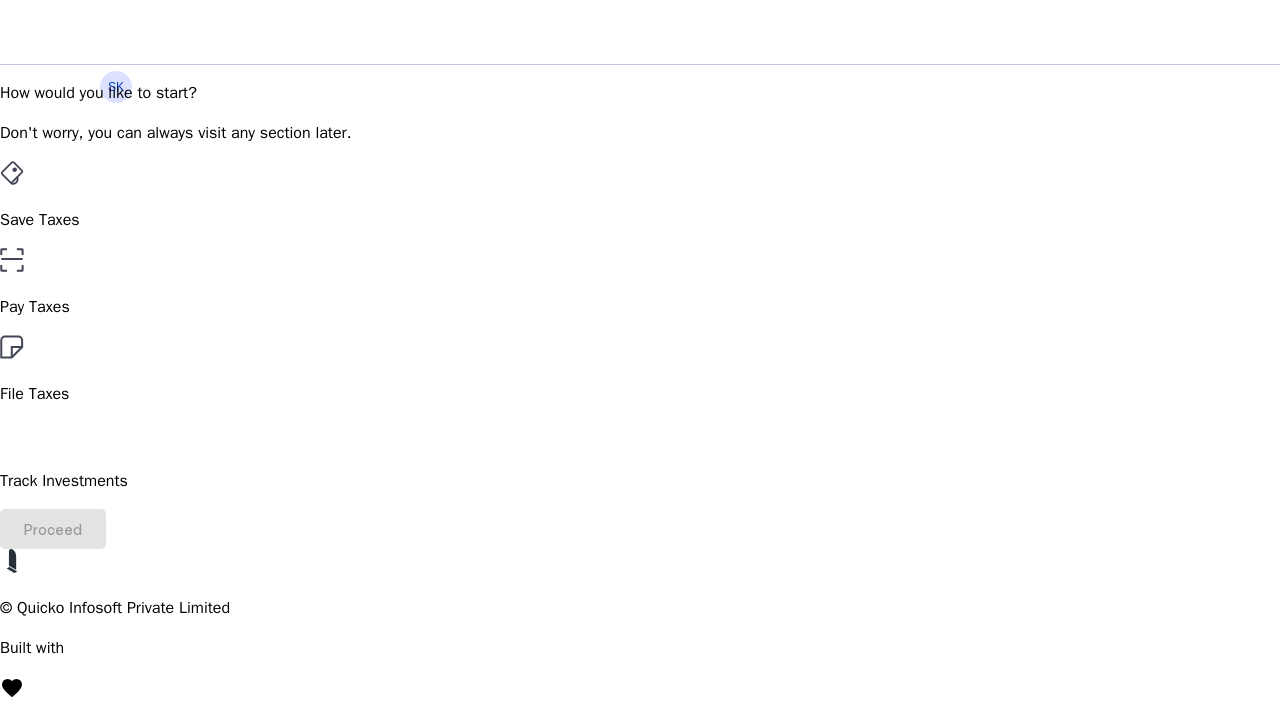 click on "Pay Taxes" at bounding box center [640, 220] 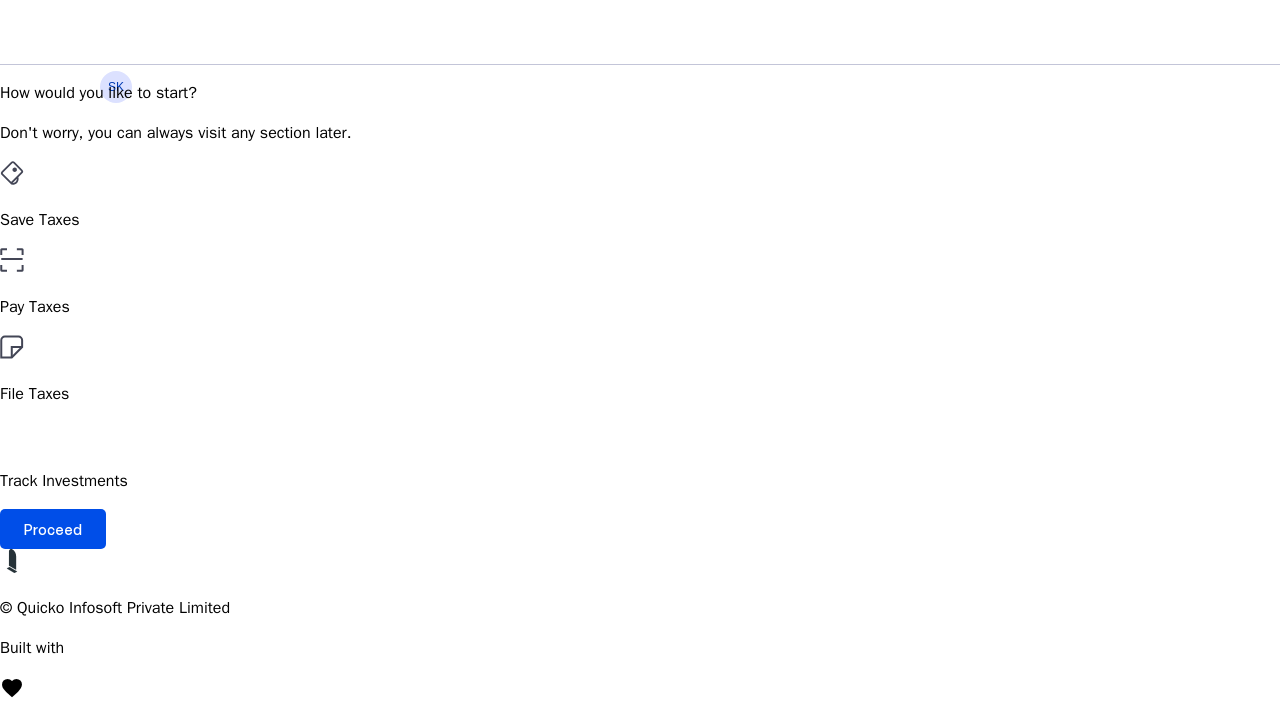 click on "File Taxes" at bounding box center [640, 220] 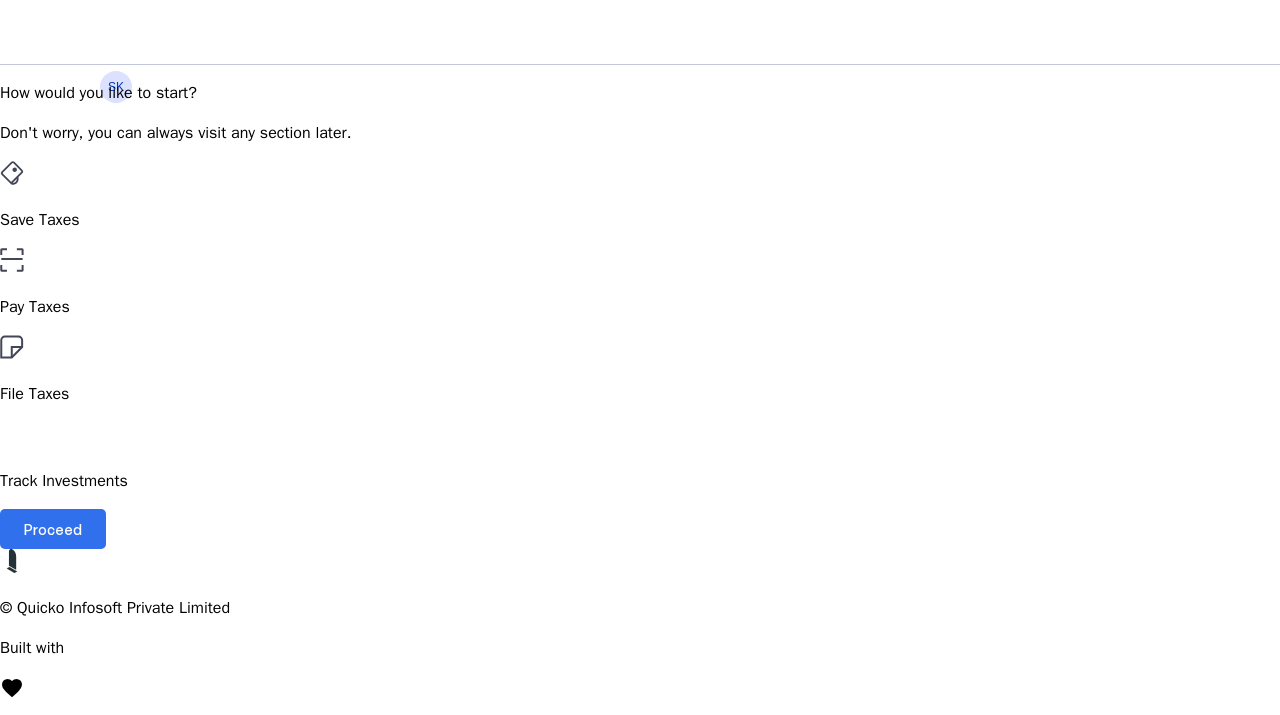 click on "Proceed" at bounding box center [53, 529] 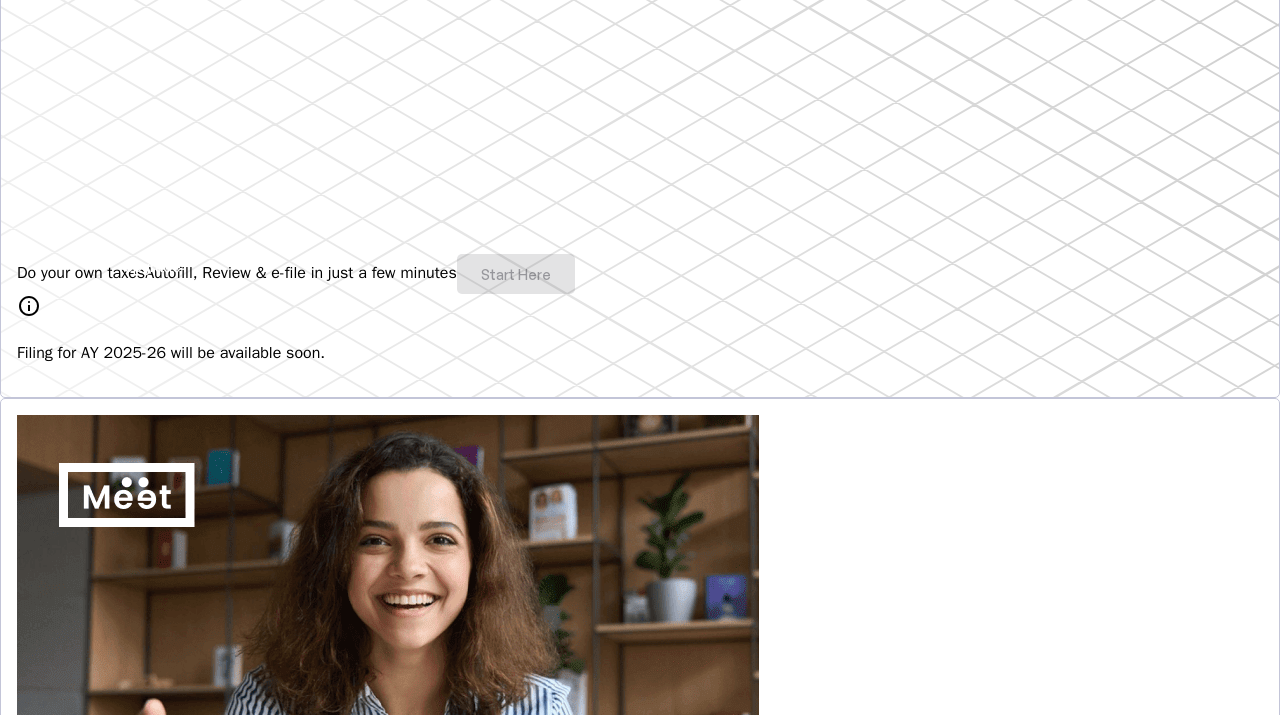 scroll, scrollTop: 360, scrollLeft: 0, axis: vertical 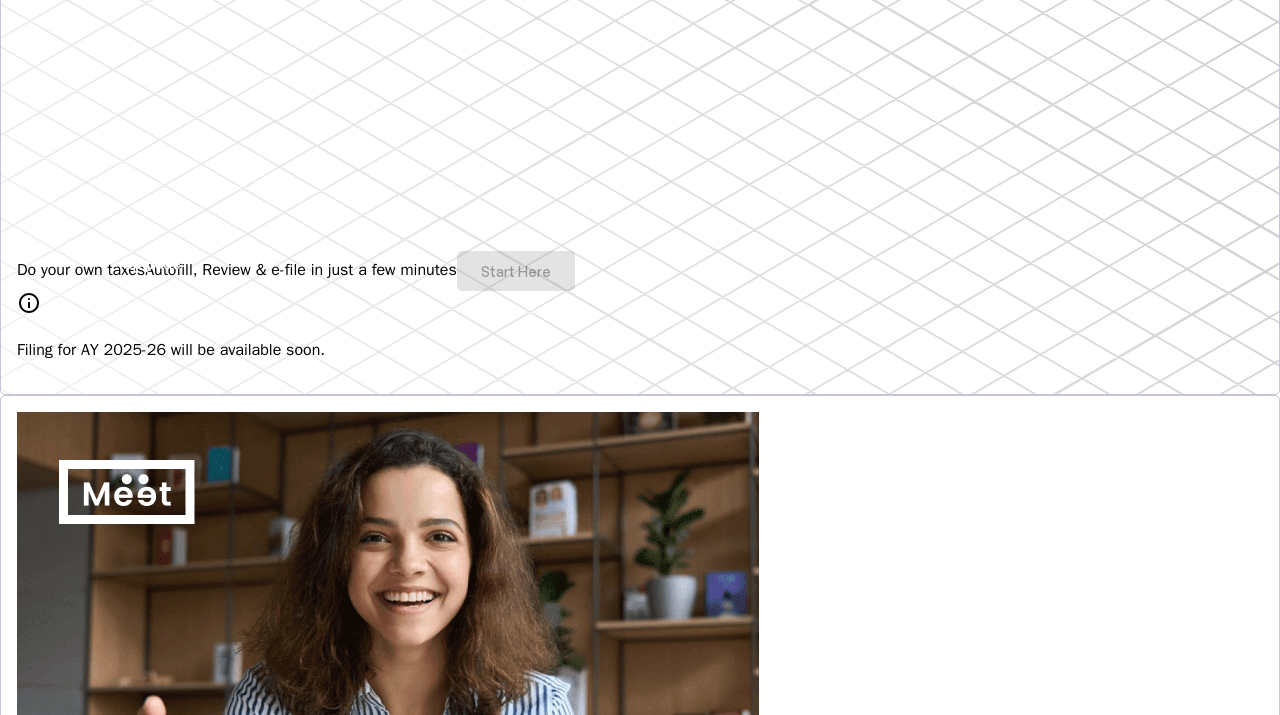 click on "Do your own taxes   Autofill, Review & e-file in just a few minutes   Start Here  info Filing for AY 2025-26 will be available soon." at bounding box center (640, 147) 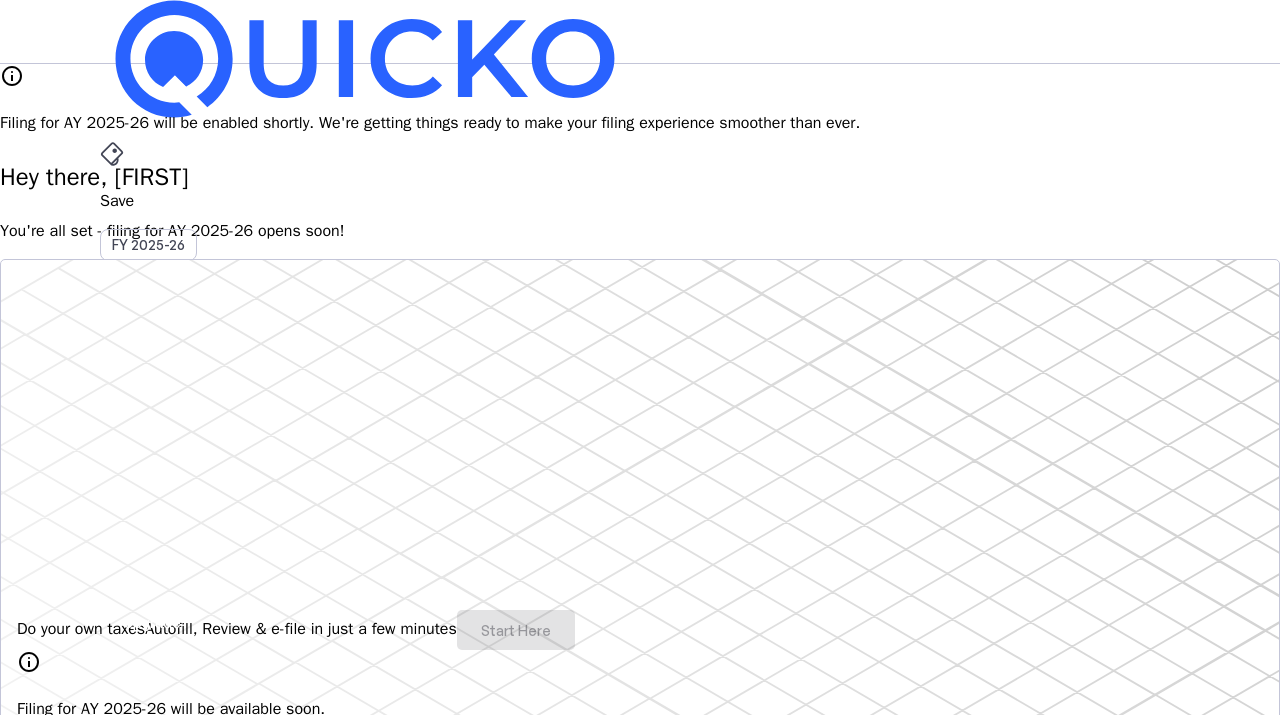 scroll, scrollTop: 0, scrollLeft: 0, axis: both 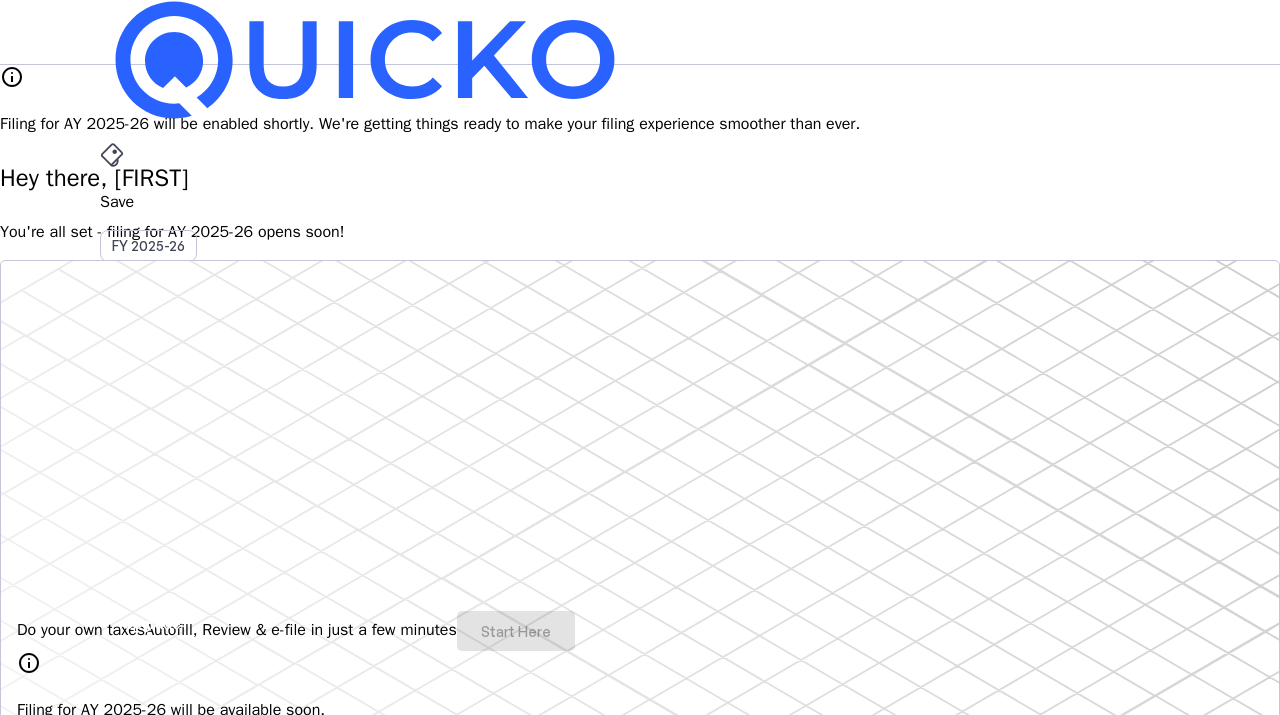 click on "Save FY 2025-26  Pay   File AY 2025-26  More  arrow_drop_down  SK   Upgrade" at bounding box center [640, 32] 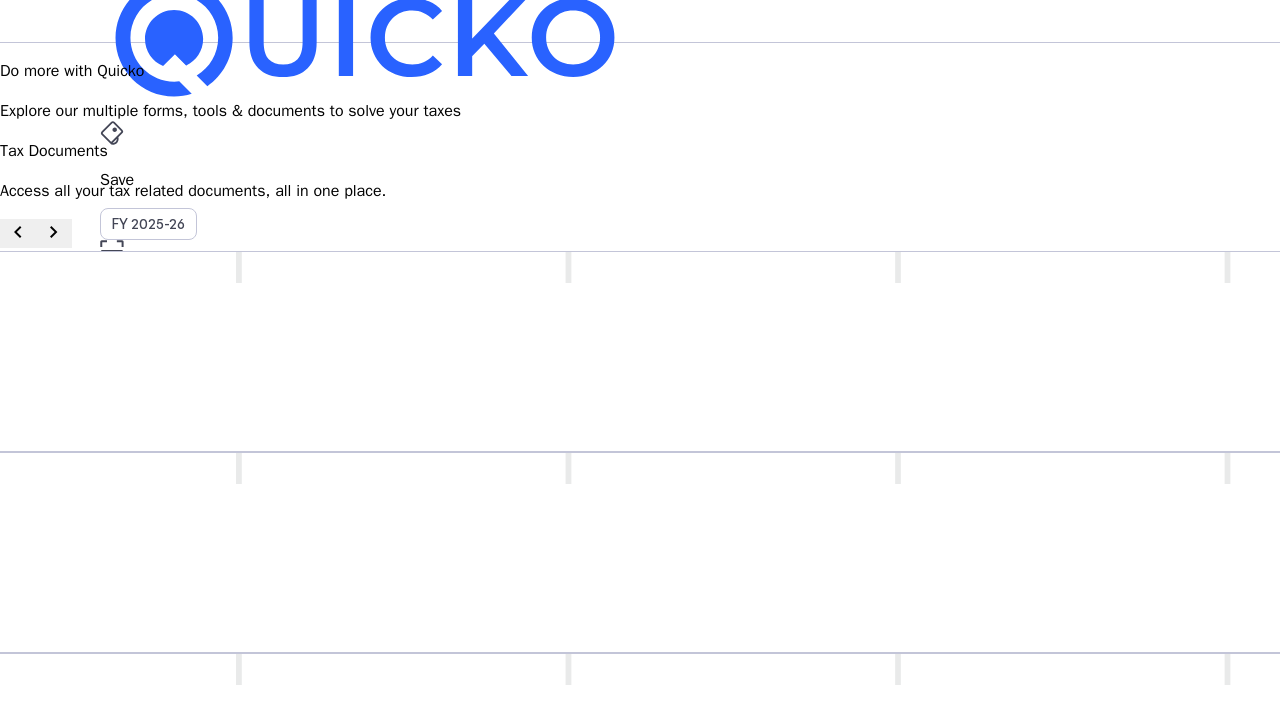 scroll, scrollTop: 0, scrollLeft: 0, axis: both 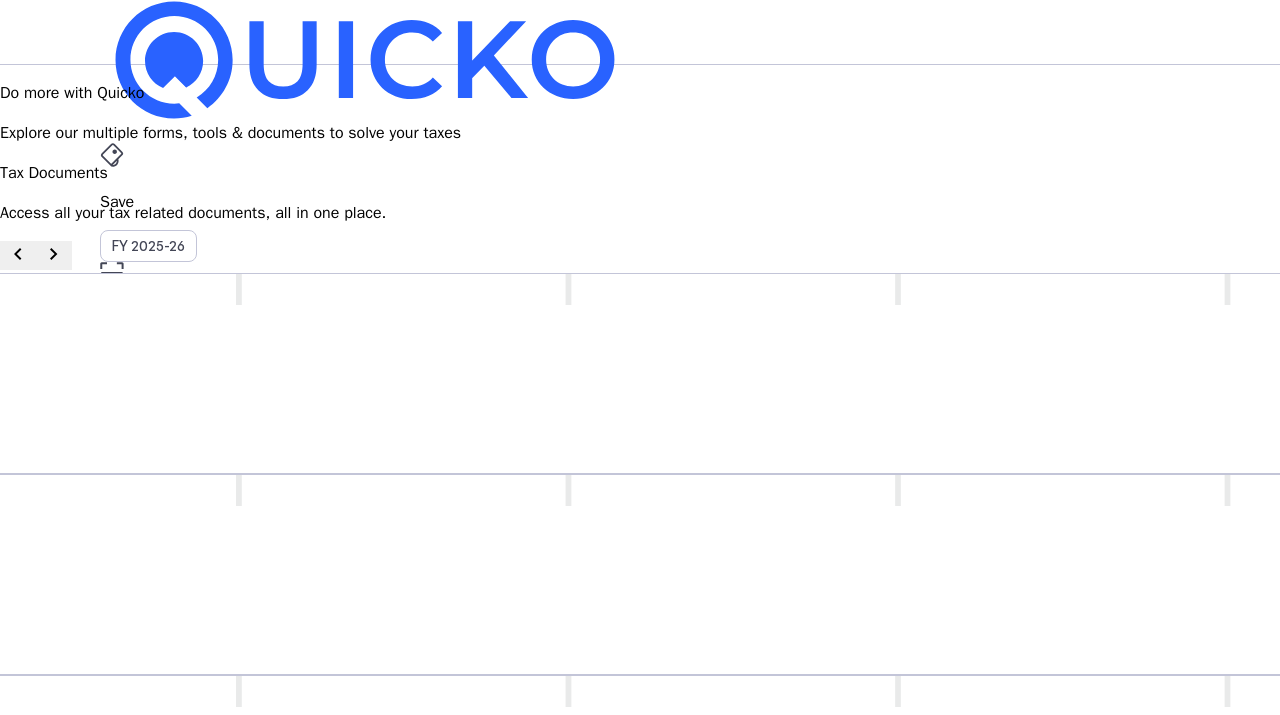 click on "Save" at bounding box center [640, 202] 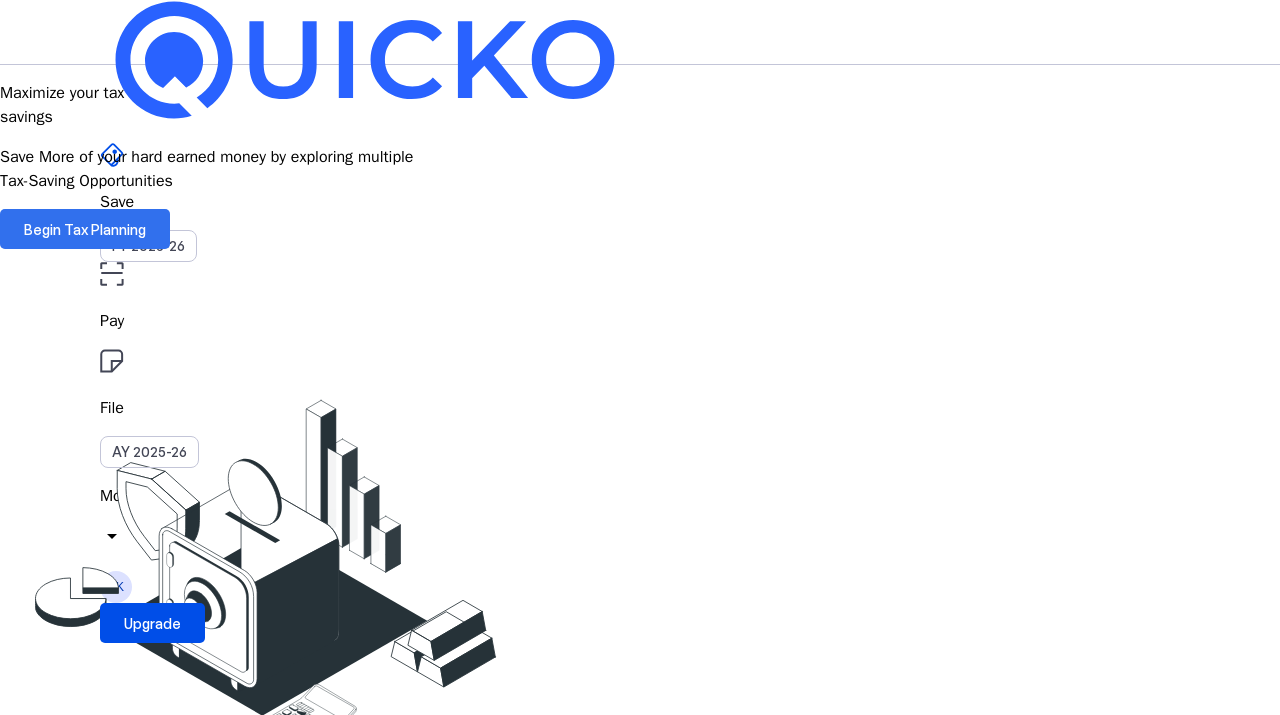 click on "Begin Tax Planning" at bounding box center [85, 229] 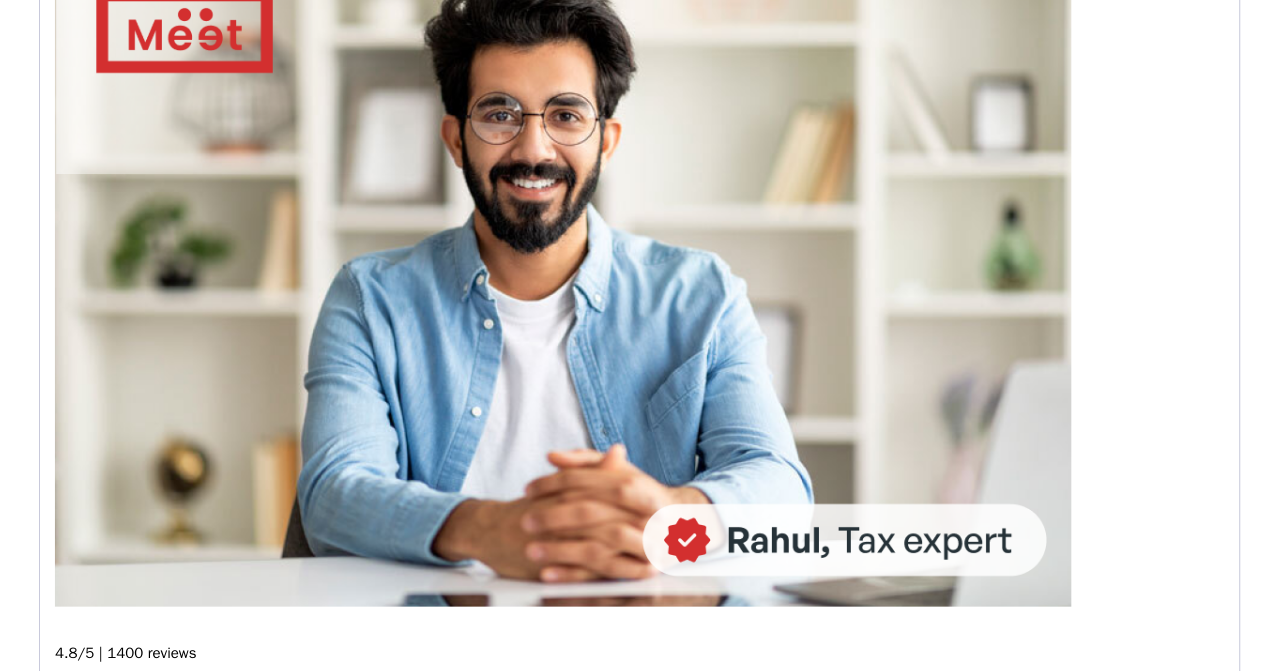 scroll, scrollTop: 929, scrollLeft: 0, axis: vertical 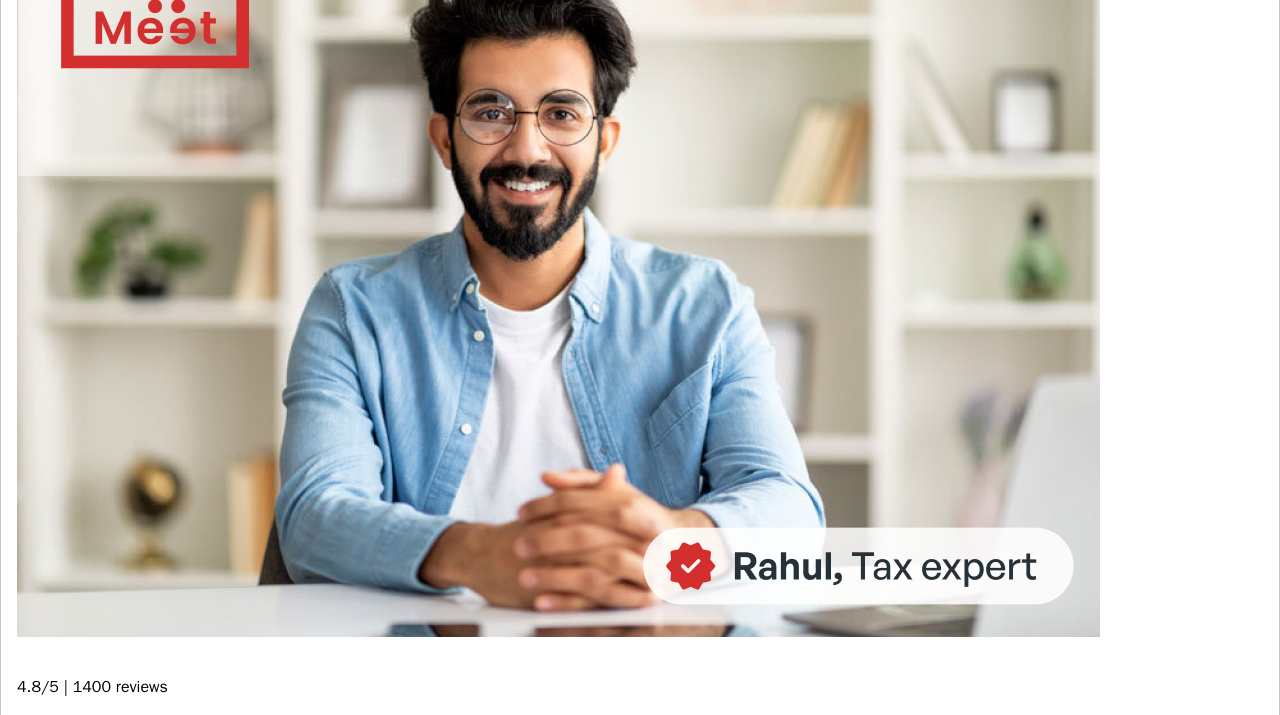 click on "download" at bounding box center (27, 1056) 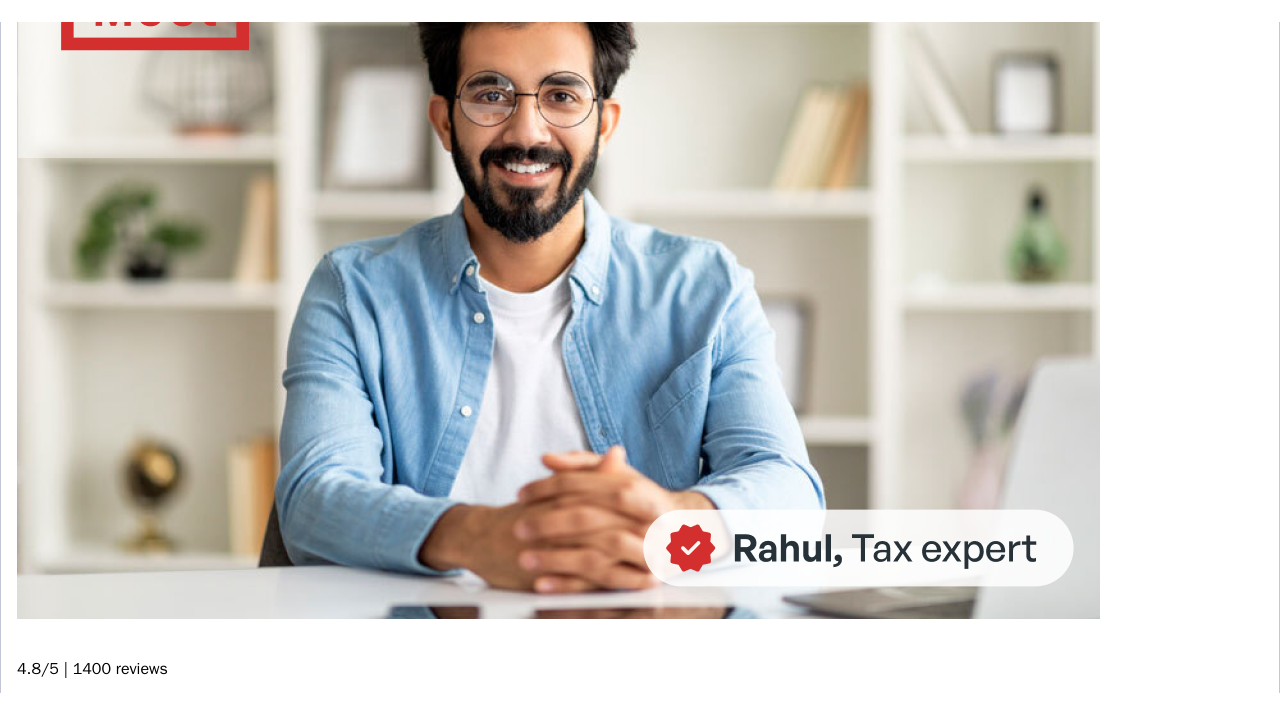 scroll, scrollTop: 929, scrollLeft: 0, axis: vertical 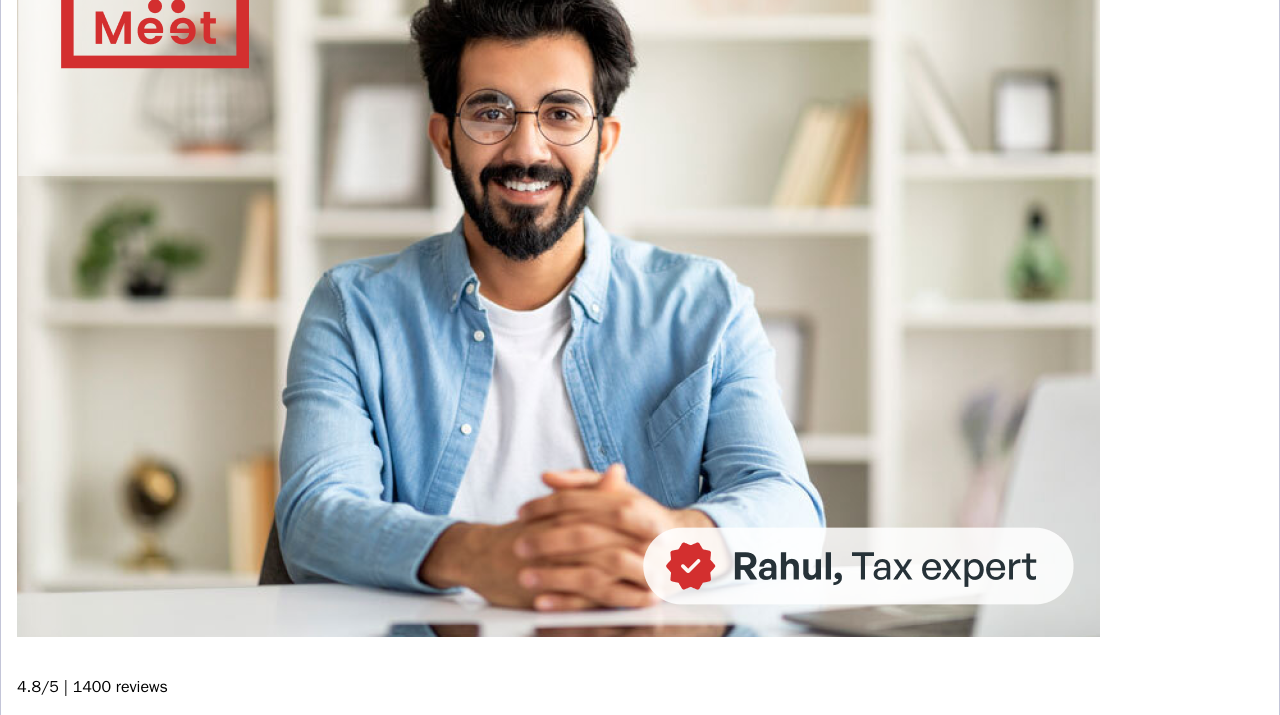 click at bounding box center (35, 1056) 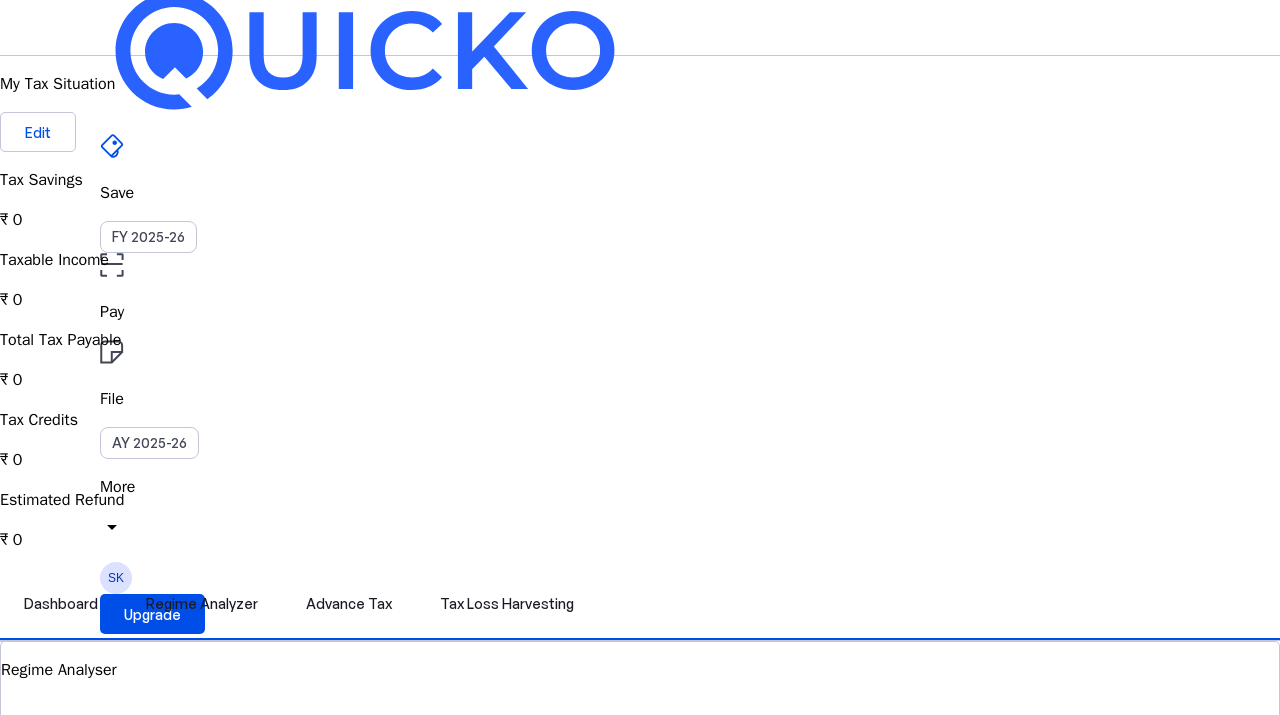 scroll, scrollTop: 0, scrollLeft: 0, axis: both 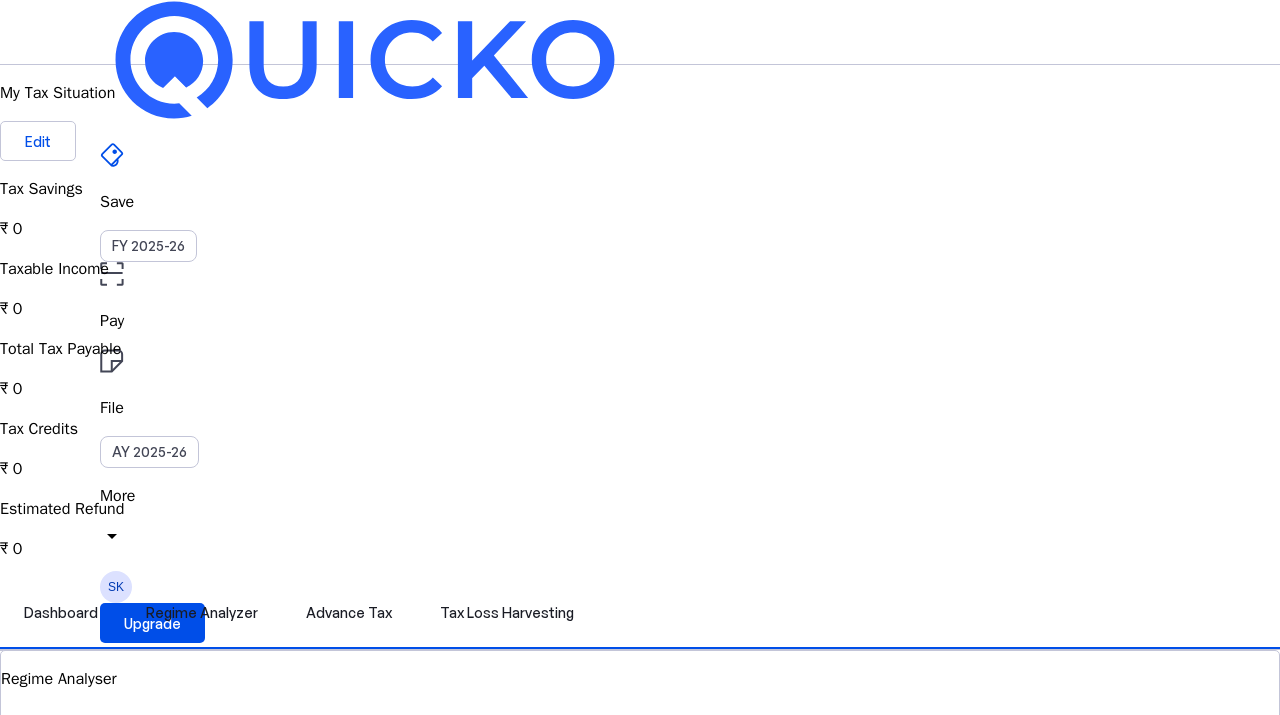 click on "Pay" at bounding box center (640, 321) 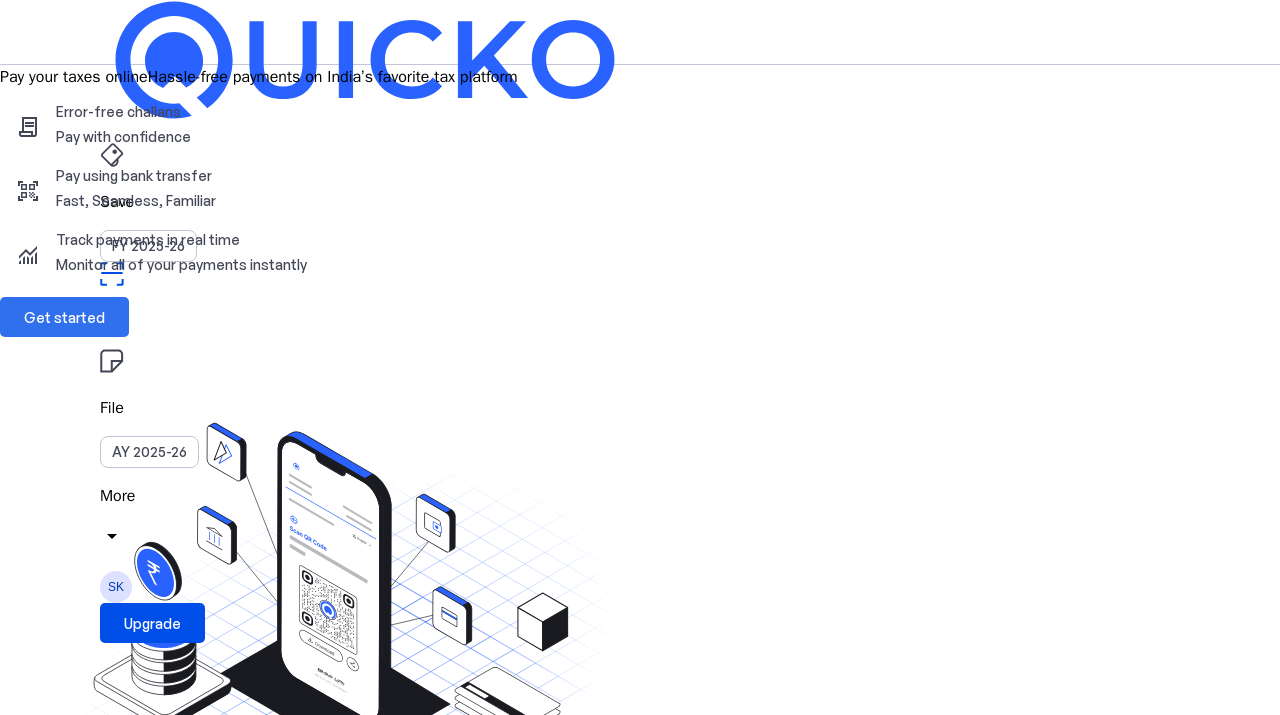 click on "Get started" at bounding box center [64, 317] 